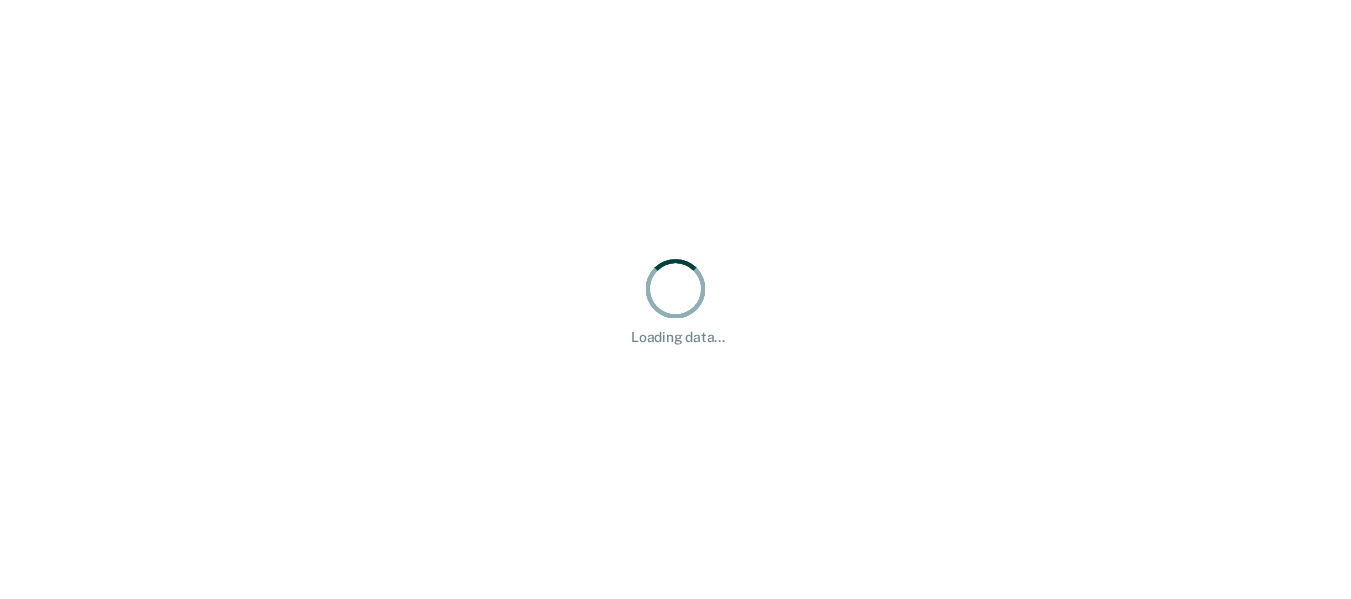 scroll, scrollTop: 0, scrollLeft: 0, axis: both 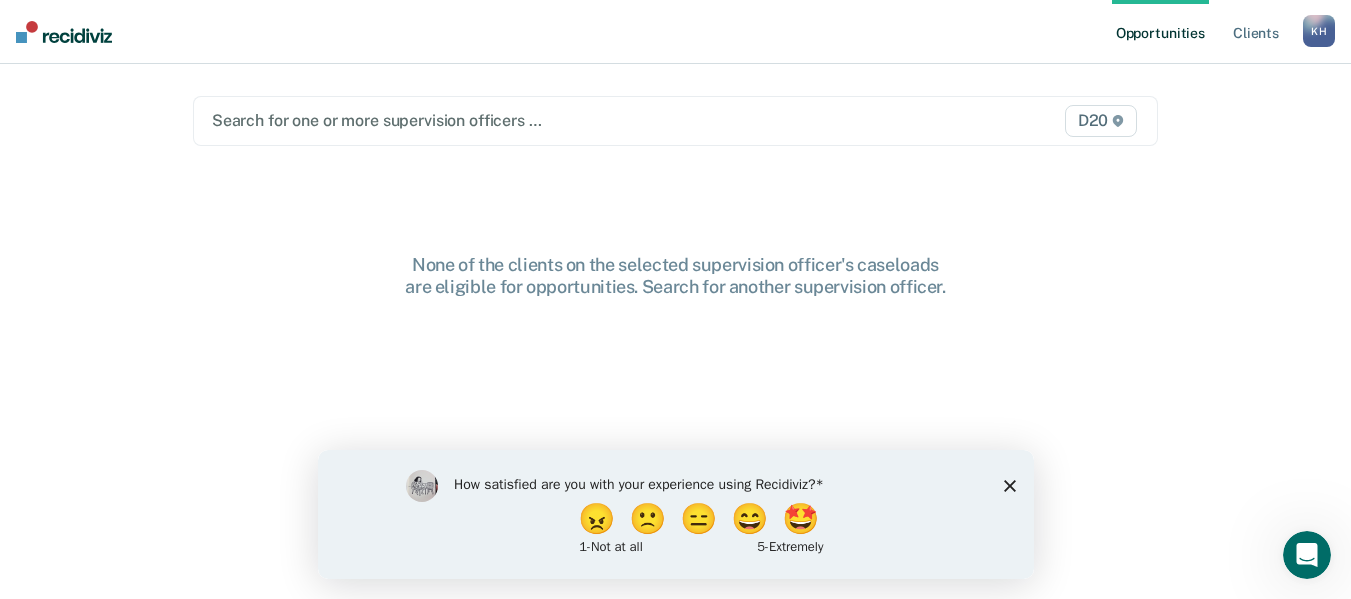 click at bounding box center [536, 120] 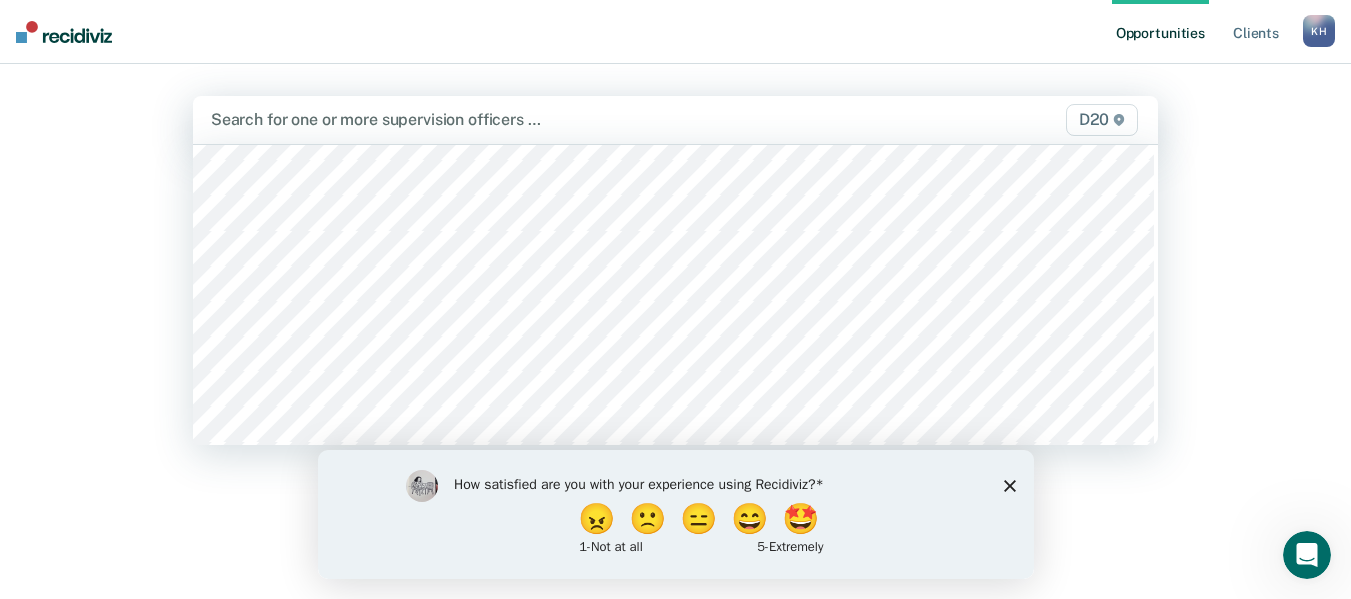 scroll, scrollTop: 800, scrollLeft: 0, axis: vertical 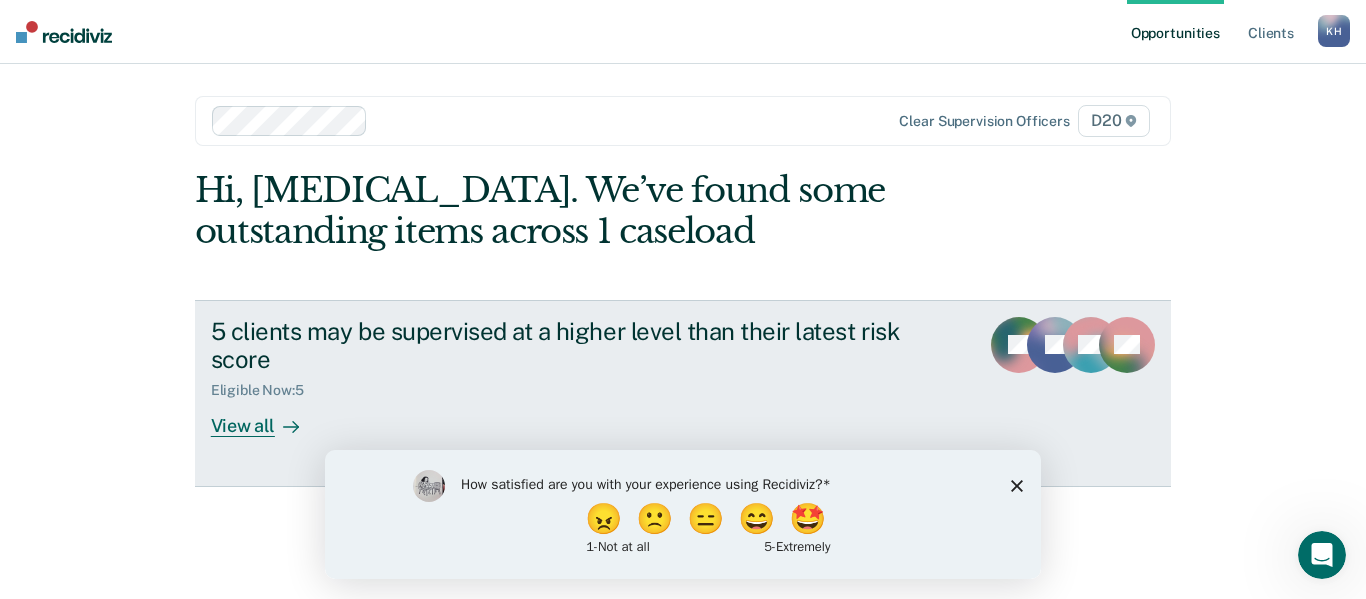 click at bounding box center [287, 426] 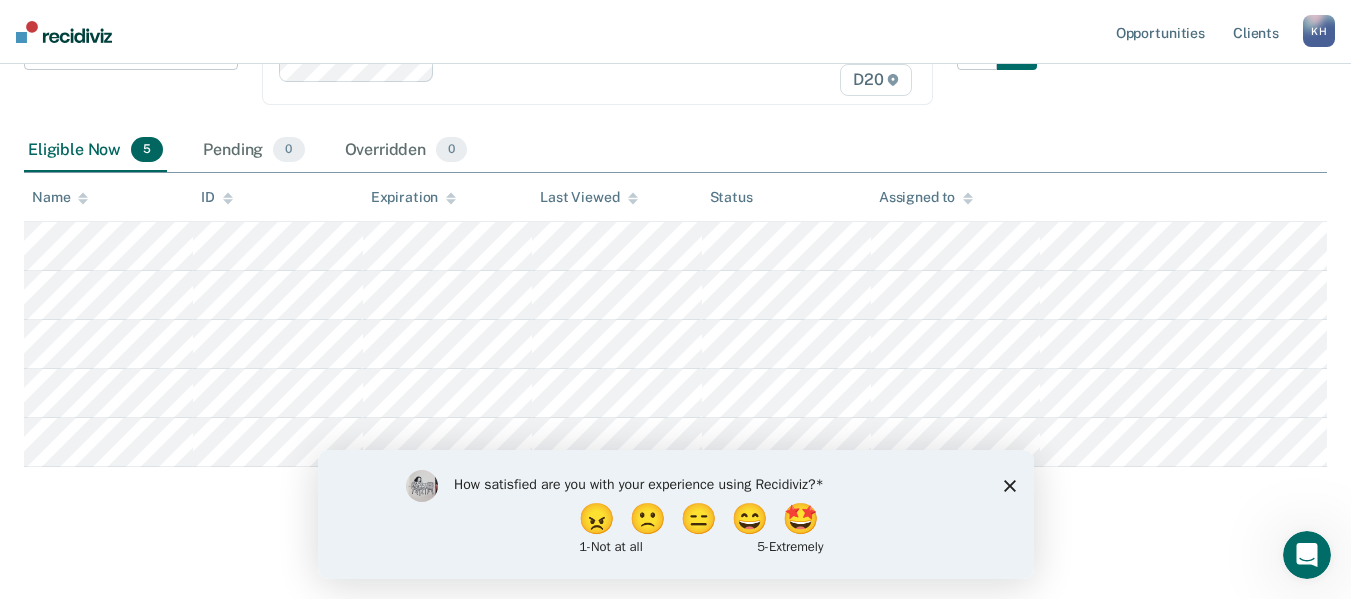scroll, scrollTop: 340, scrollLeft: 0, axis: vertical 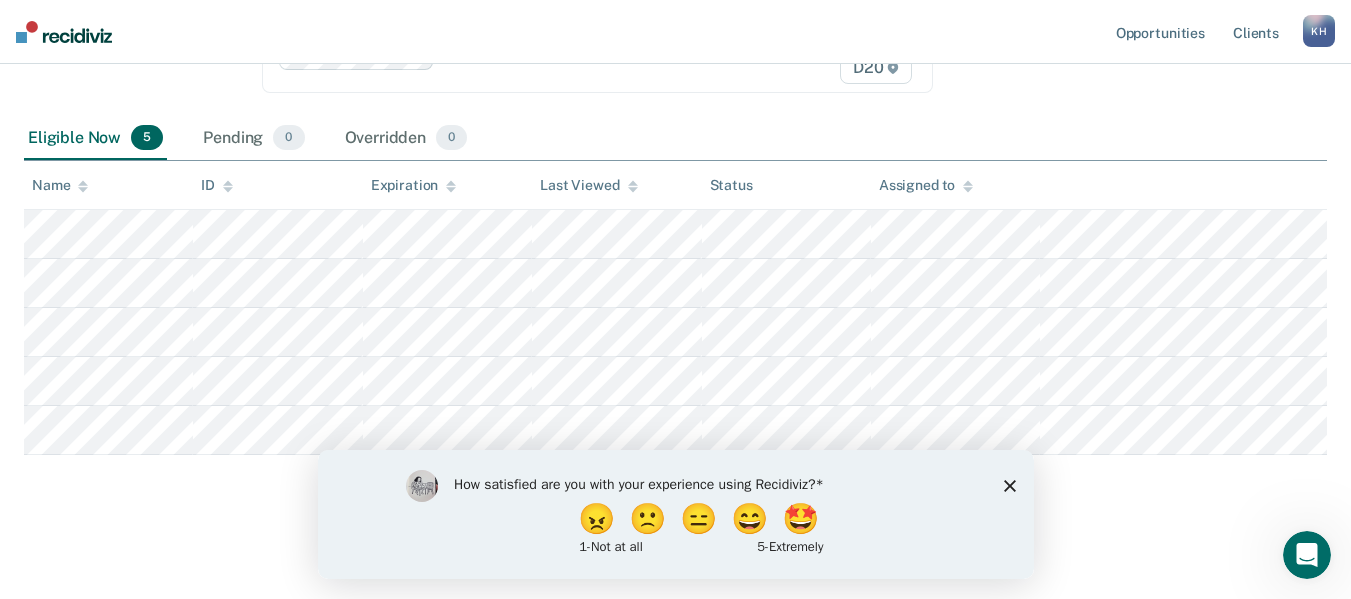 click 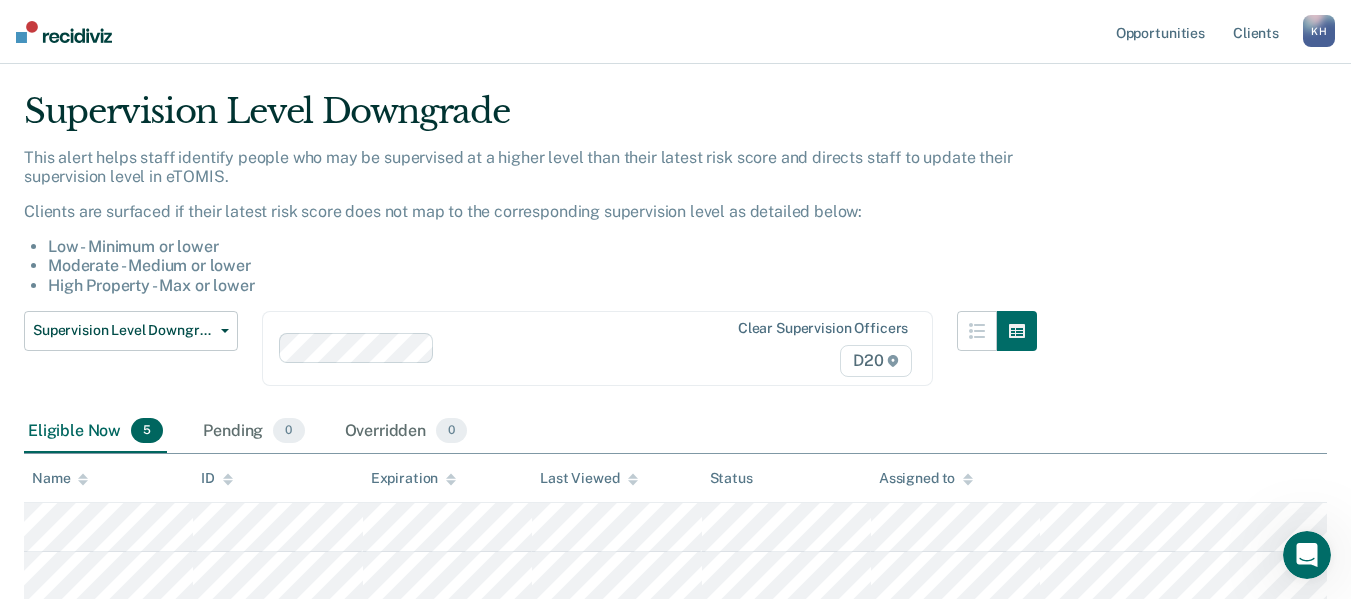 scroll, scrollTop: 40, scrollLeft: 0, axis: vertical 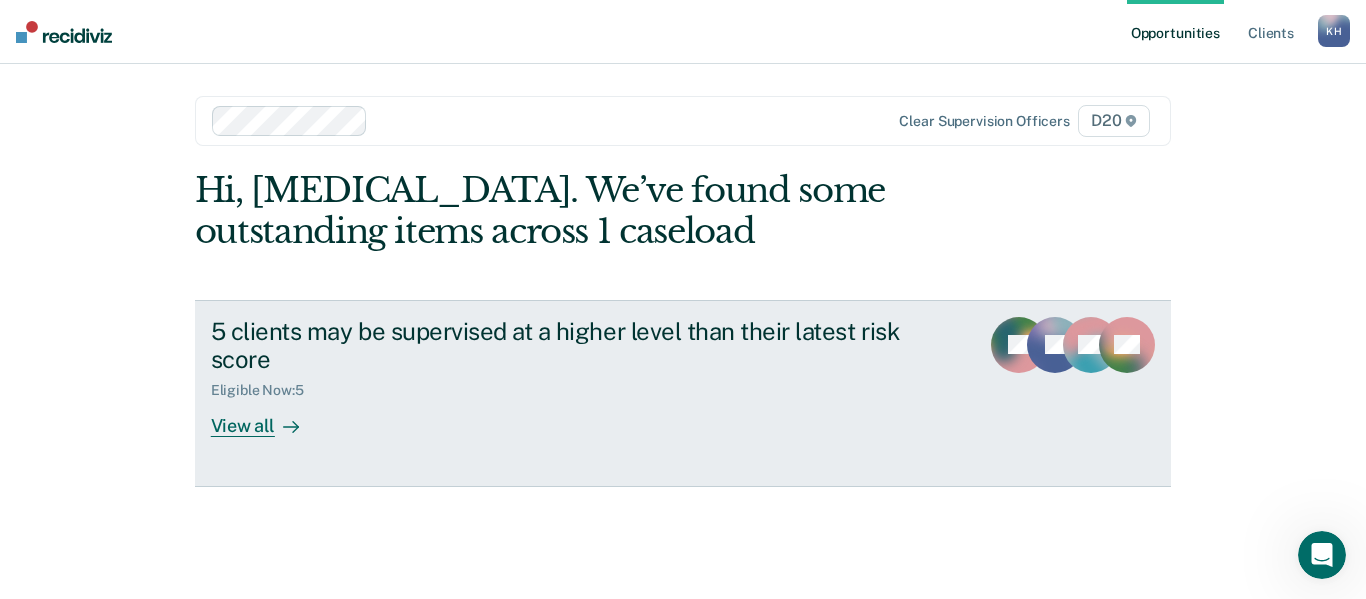 click on "View all" at bounding box center [267, 418] 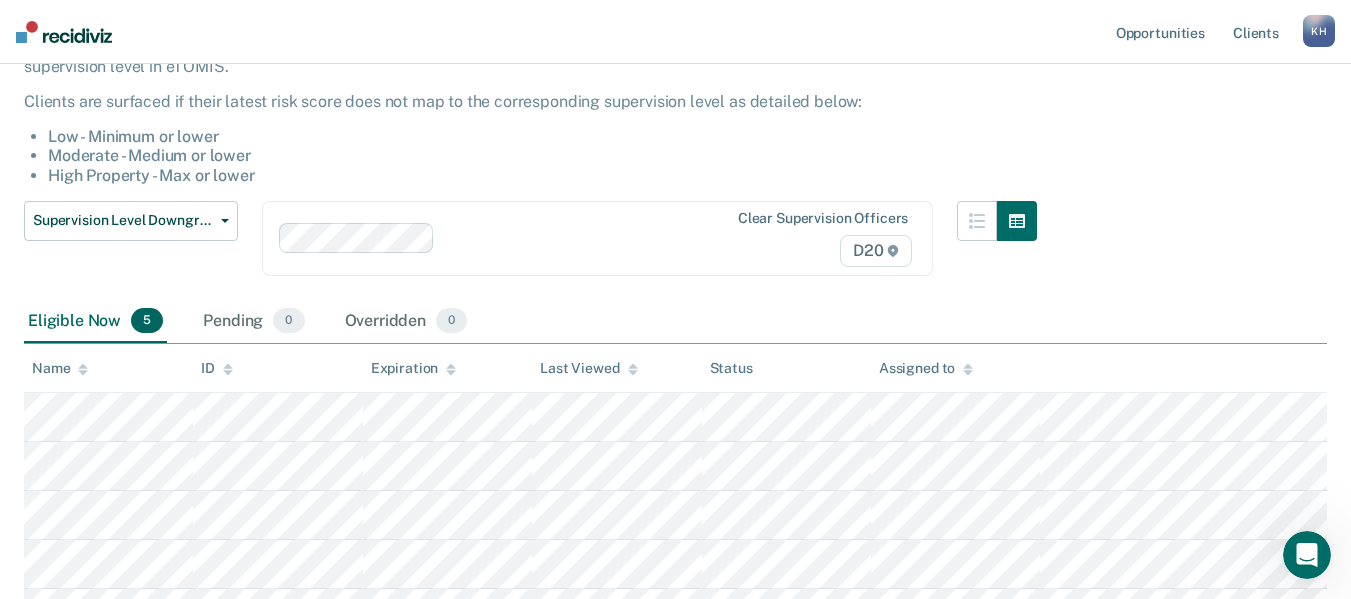 scroll, scrollTop: 300, scrollLeft: 0, axis: vertical 